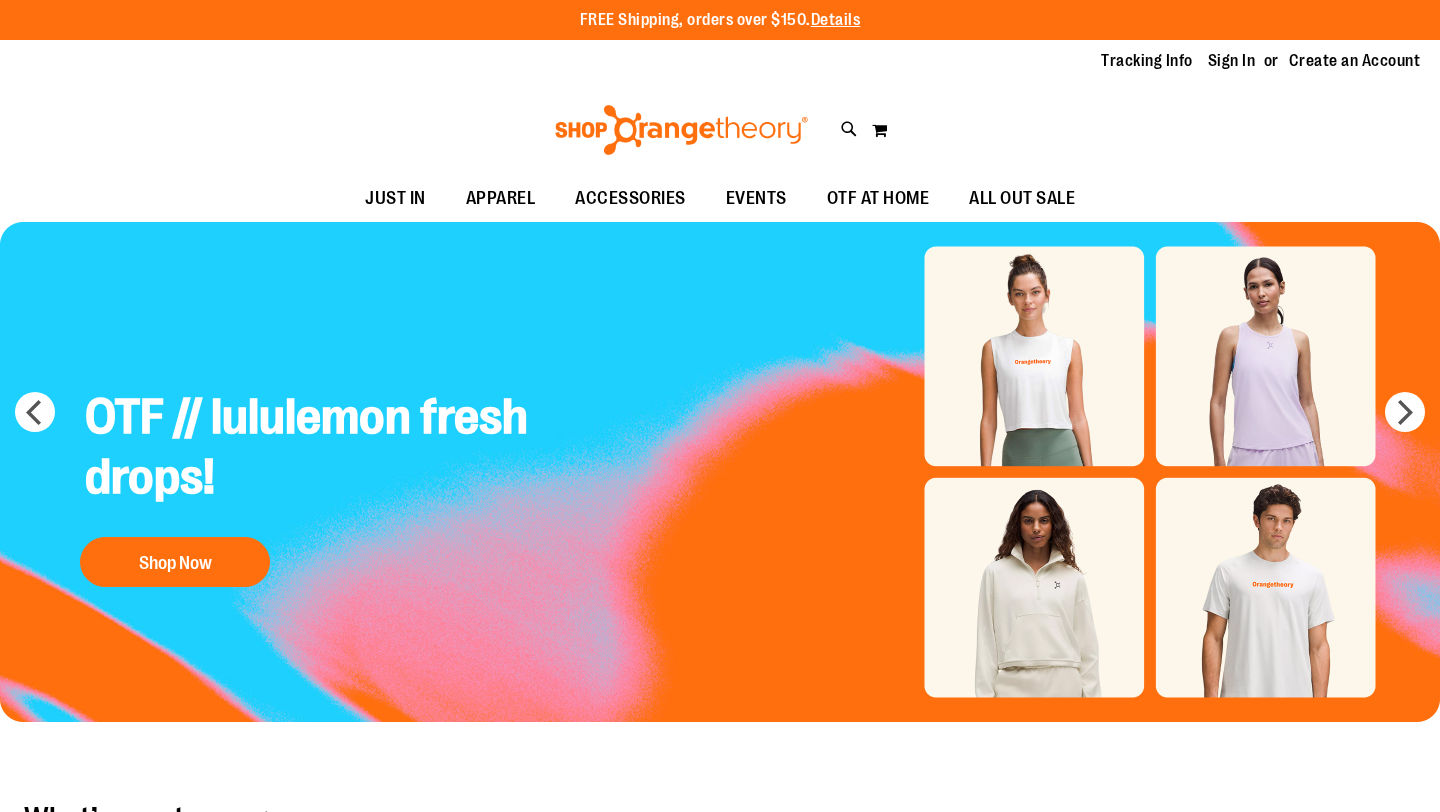 scroll, scrollTop: 0, scrollLeft: 0, axis: both 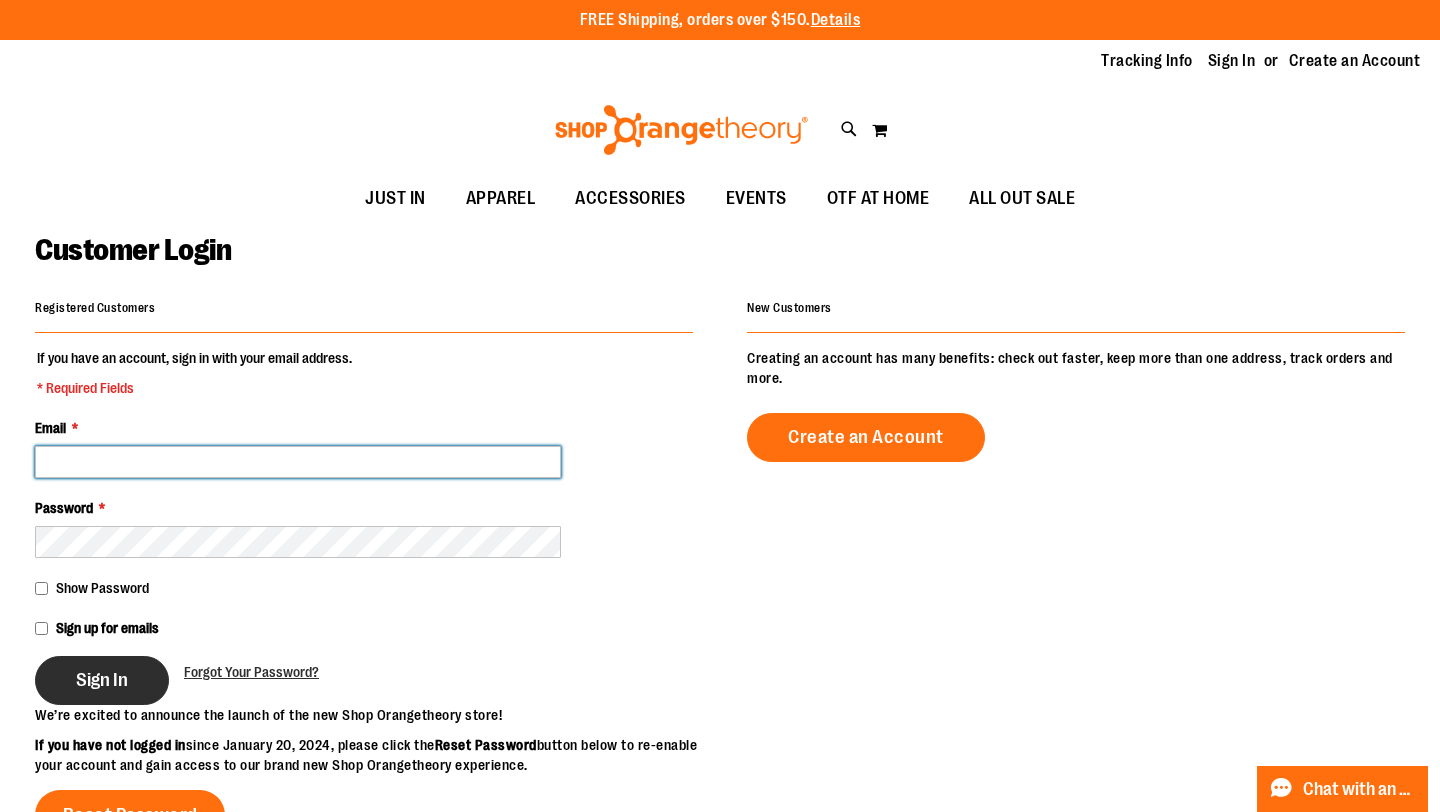 type on "**********" 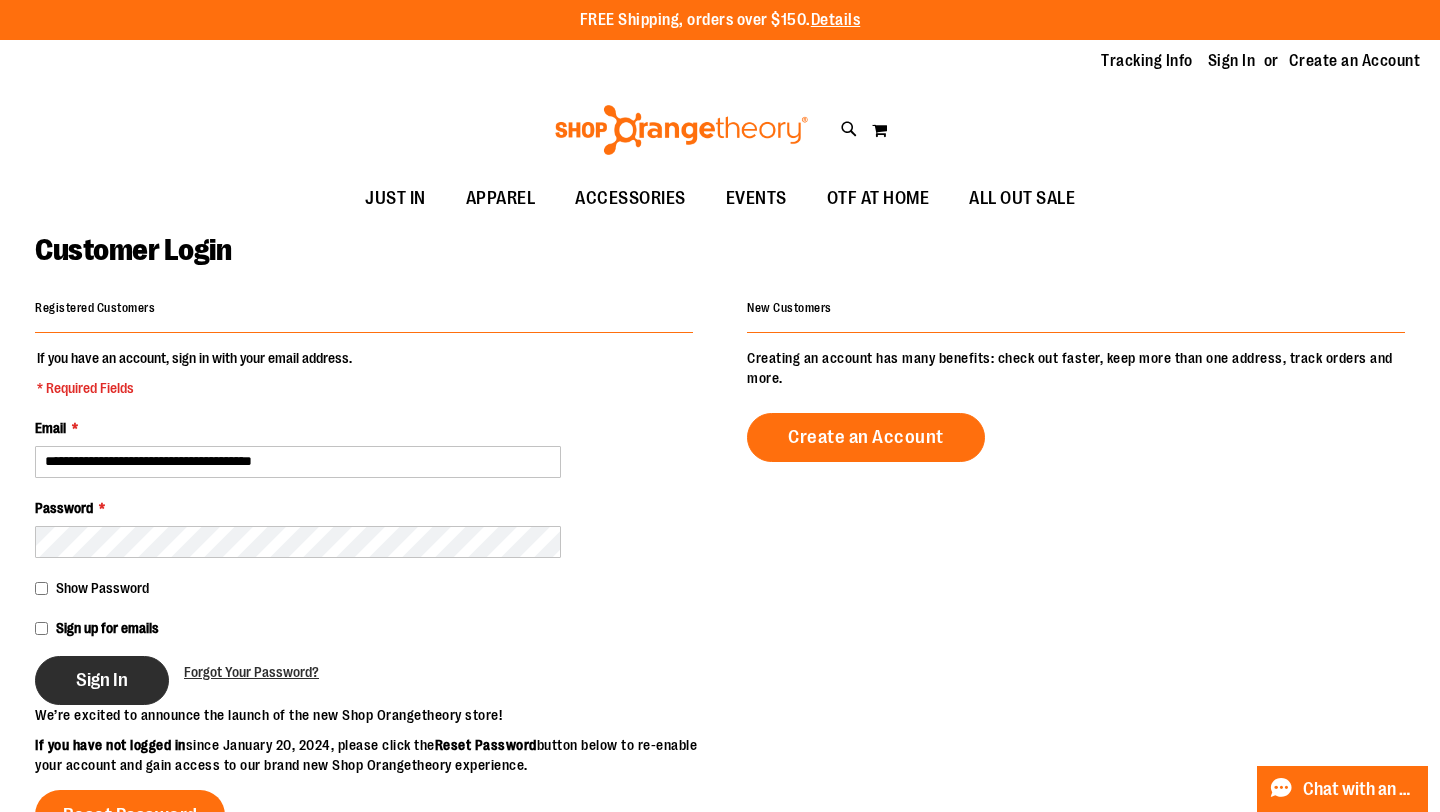 type on "**********" 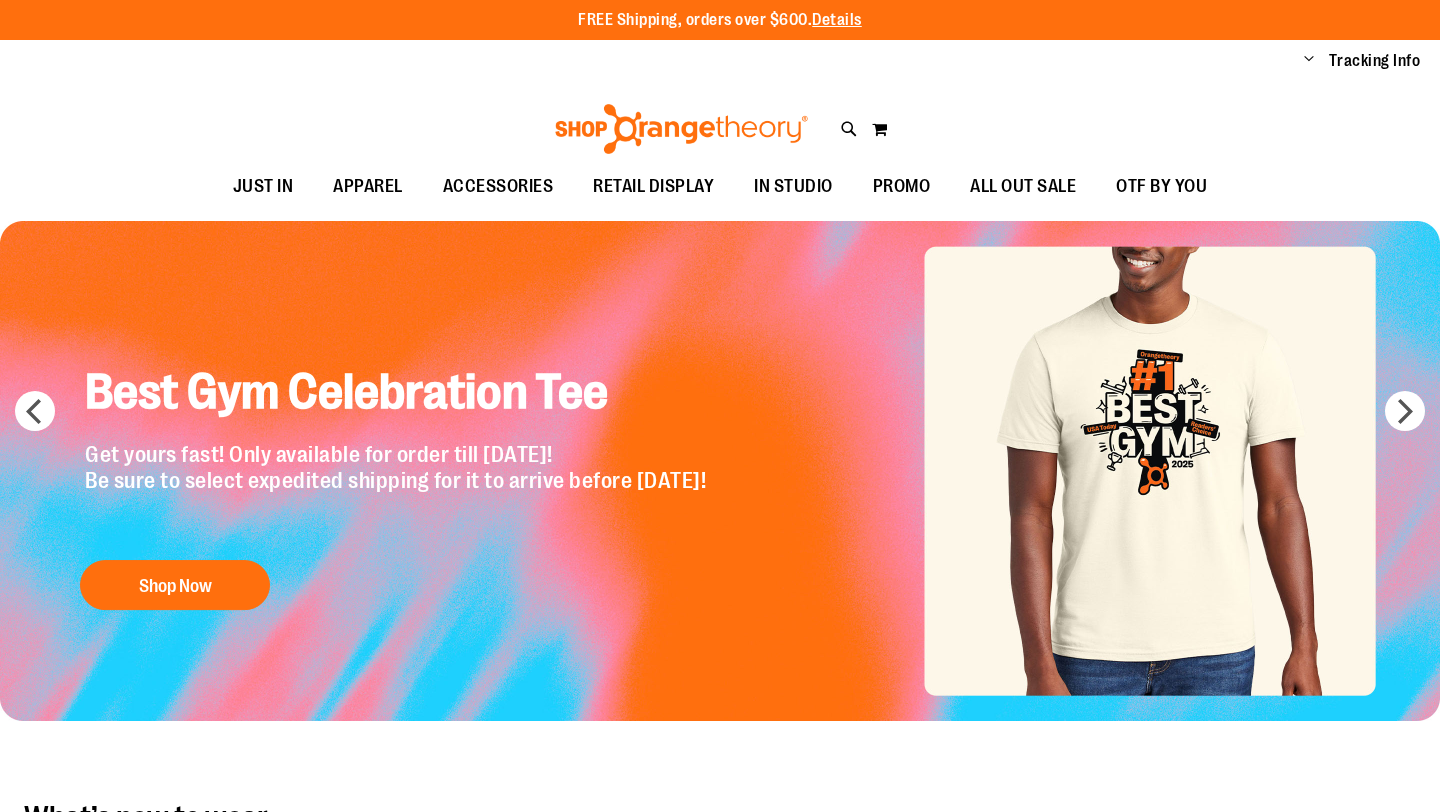 scroll, scrollTop: 0, scrollLeft: 0, axis: both 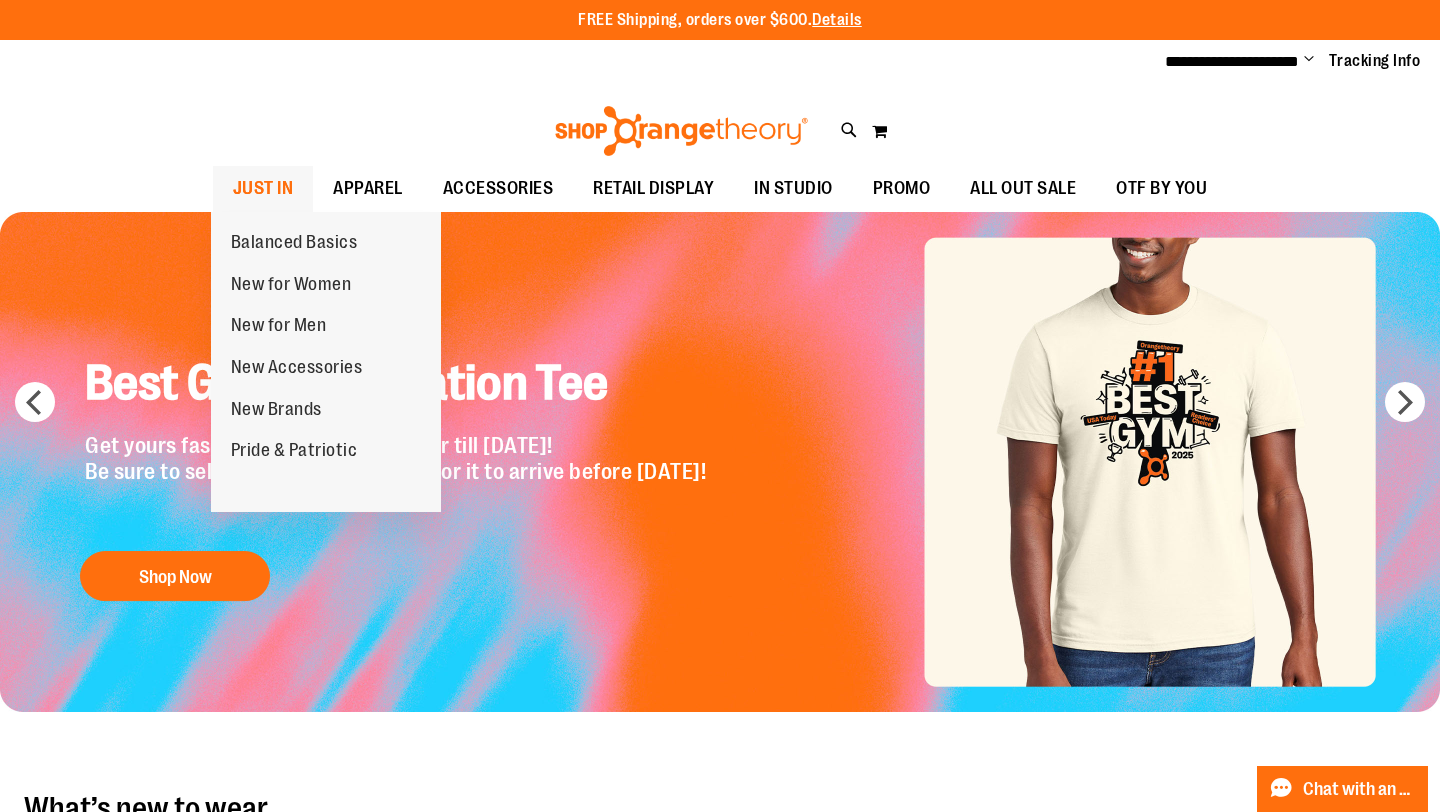 type on "**********" 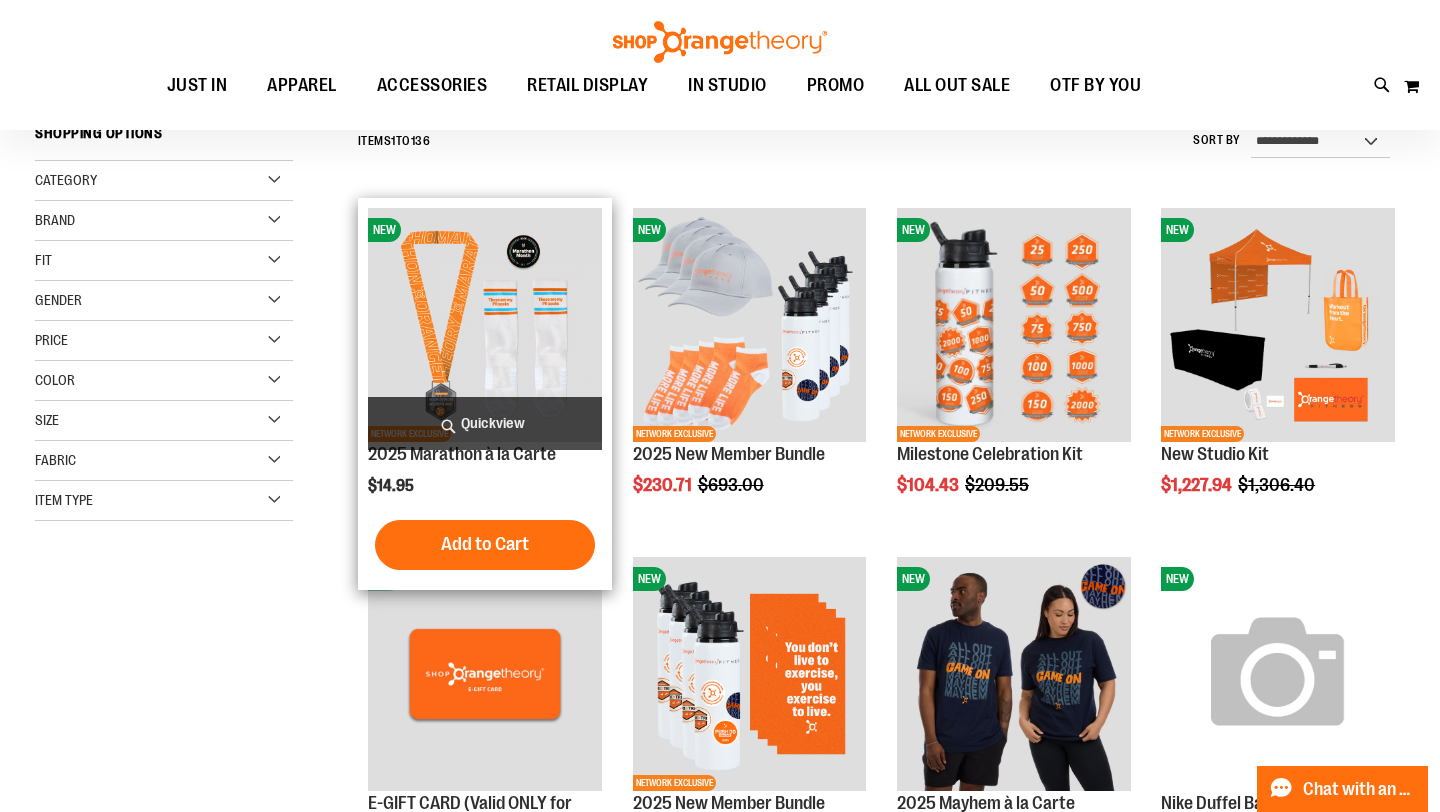 scroll, scrollTop: 190, scrollLeft: 0, axis: vertical 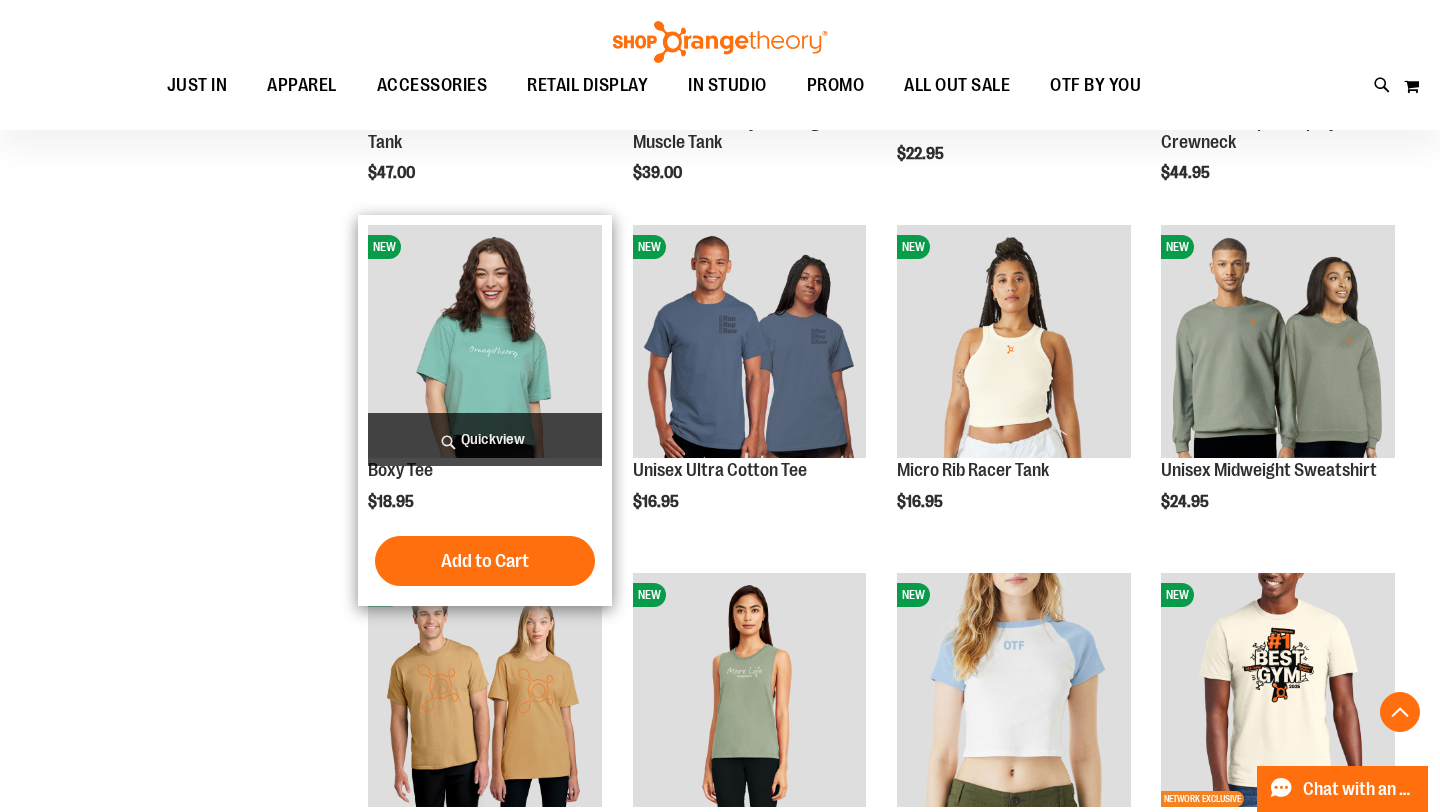 type on "**********" 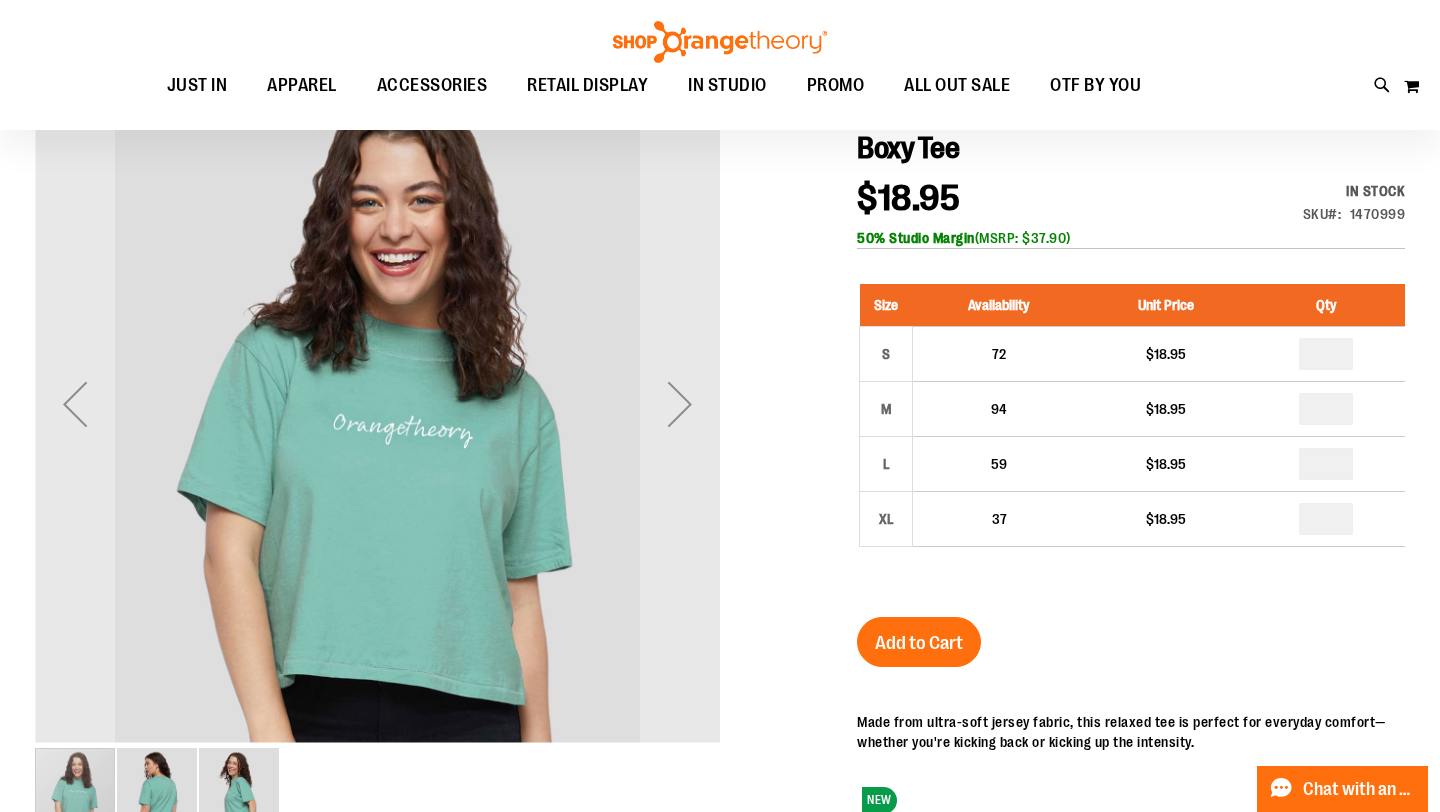 scroll, scrollTop: 230, scrollLeft: 0, axis: vertical 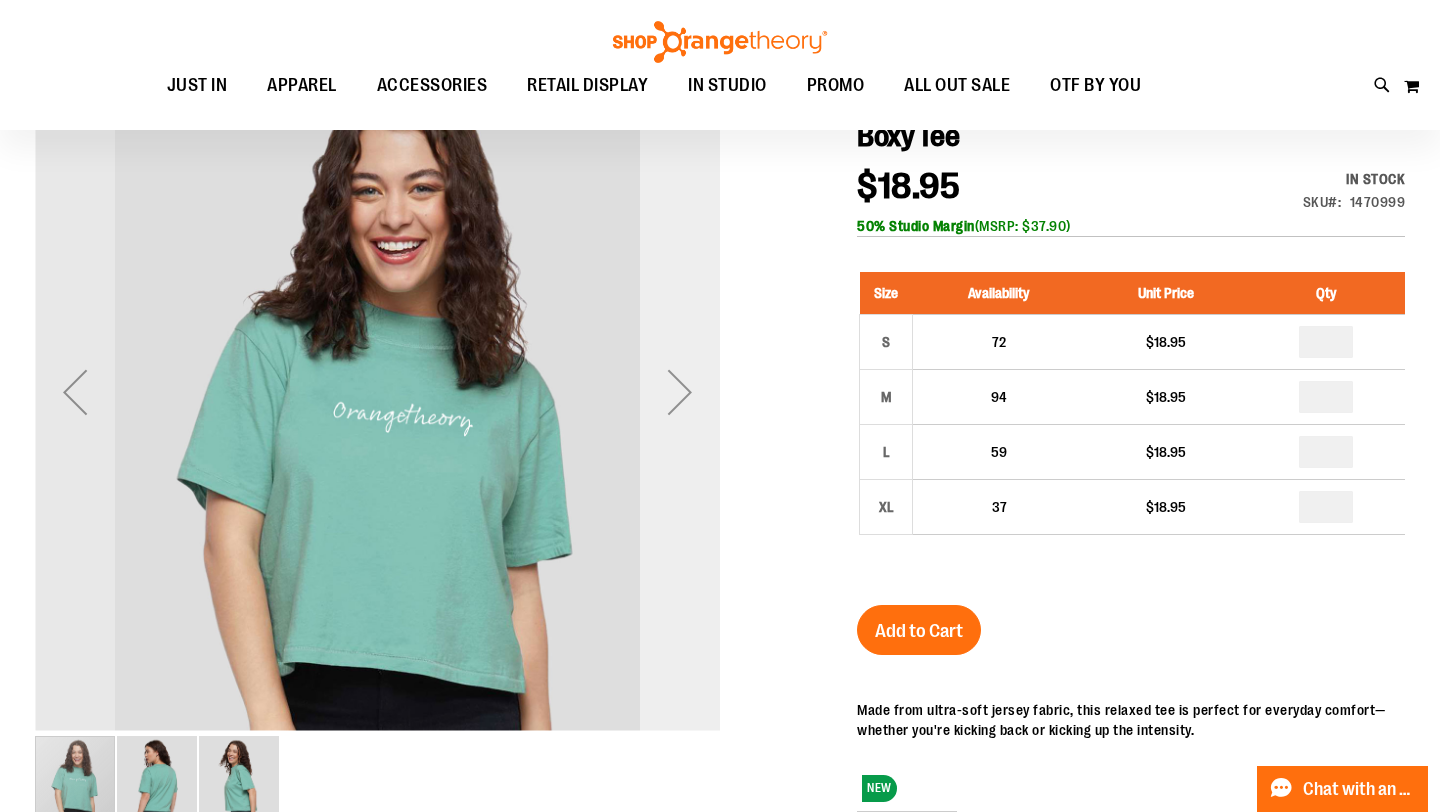type on "**********" 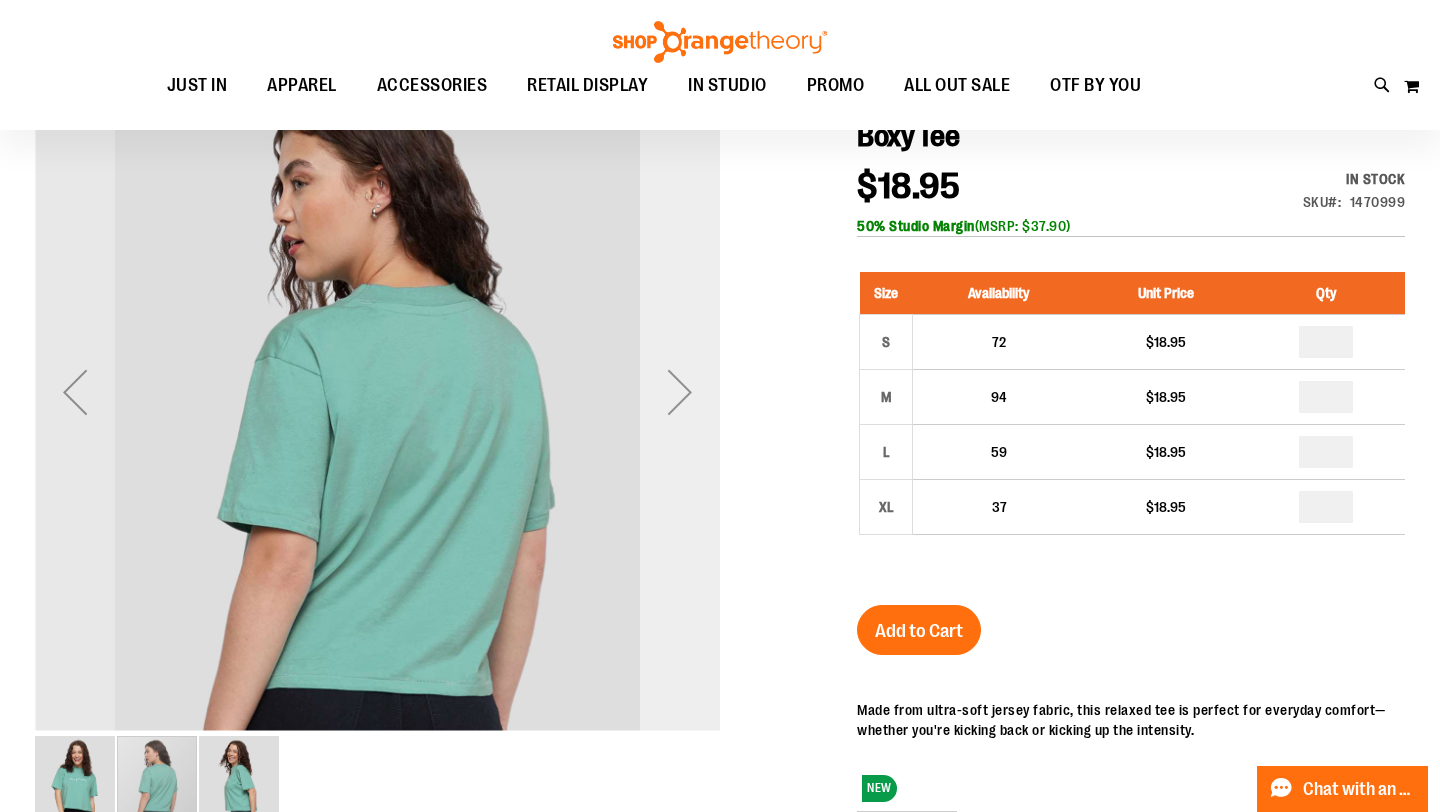 click at bounding box center (680, 392) 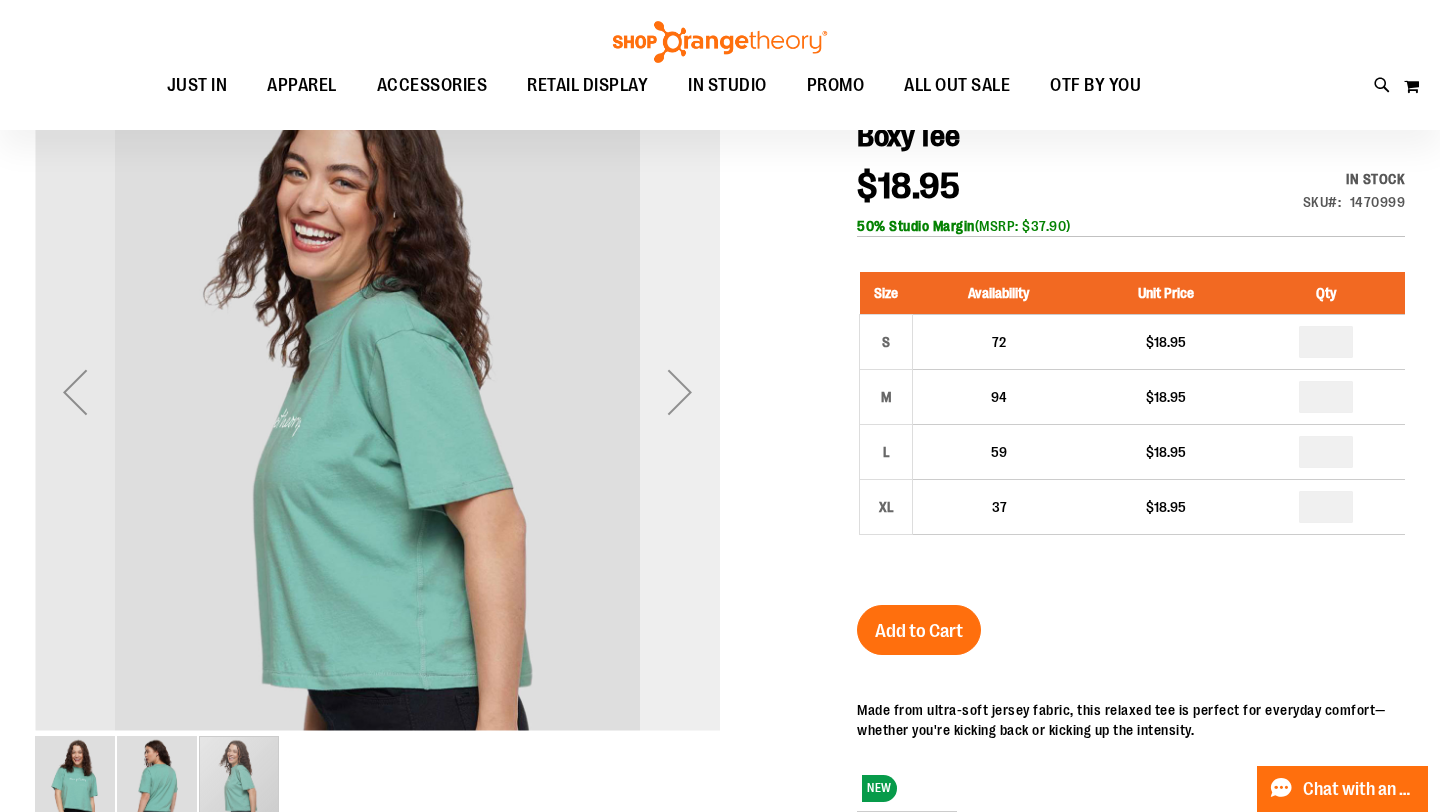 click at bounding box center [680, 392] 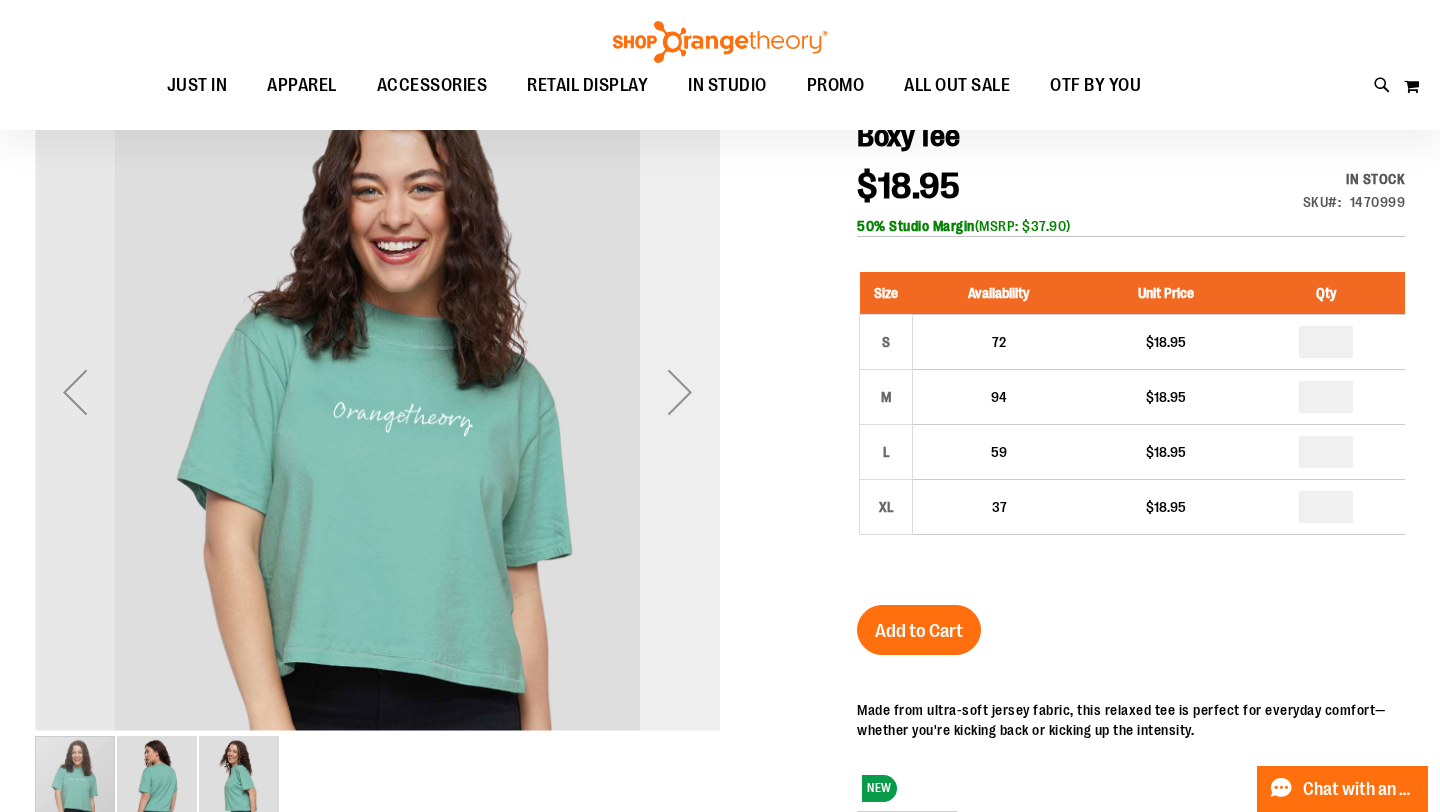 click at bounding box center (680, 392) 